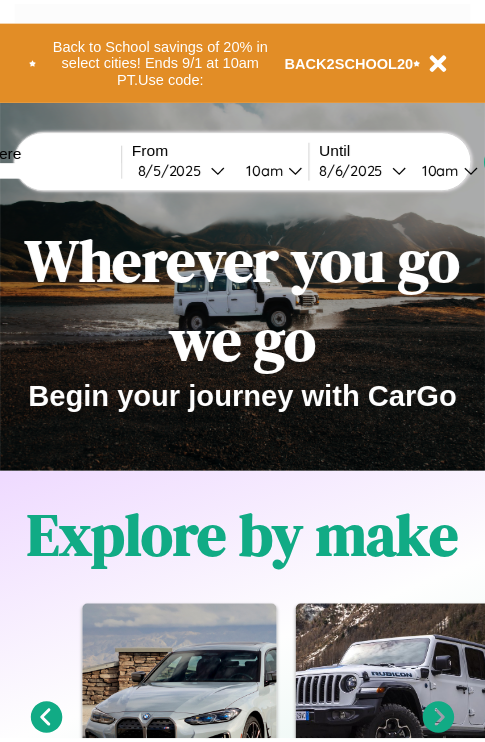 scroll, scrollTop: 0, scrollLeft: 0, axis: both 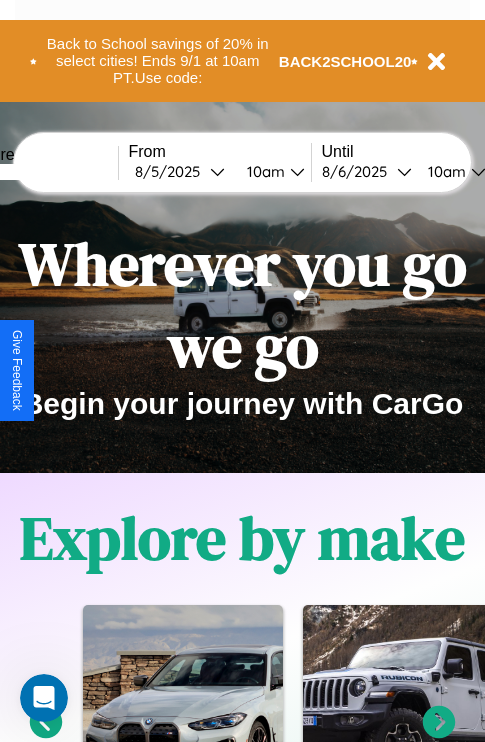 click at bounding box center (43, 172) 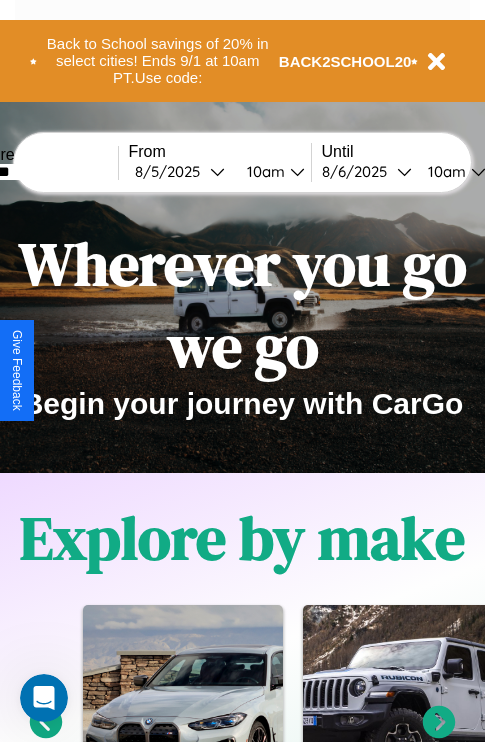 type on "*******" 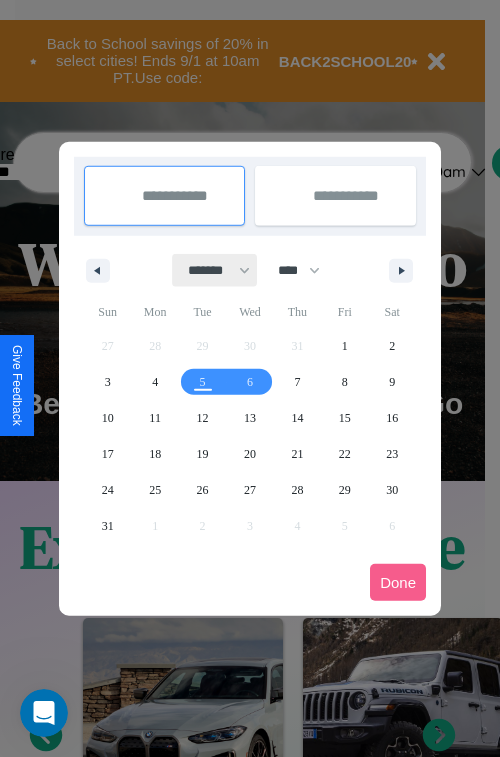 click on "******* ******** ***** ***** *** **** **** ****** ********* ******* ******** ********" at bounding box center [215, 270] 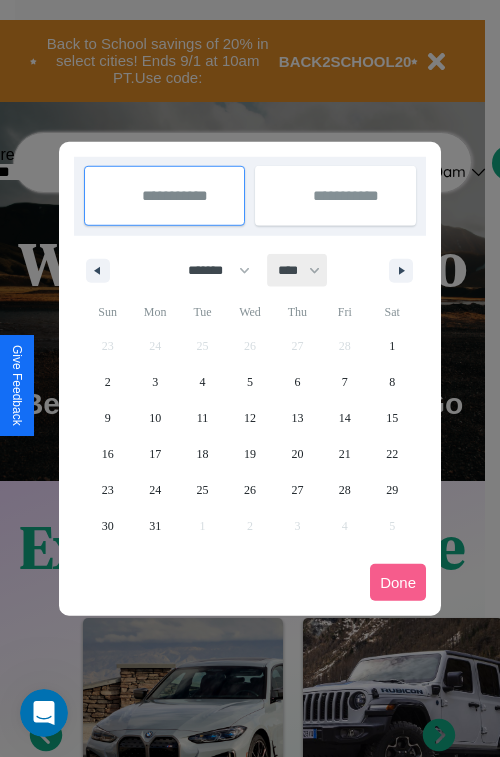 click on "**** **** **** **** **** **** **** **** **** **** **** **** **** **** **** **** **** **** **** **** **** **** **** **** **** **** **** **** **** **** **** **** **** **** **** **** **** **** **** **** **** **** **** **** **** **** **** **** **** **** **** **** **** **** **** **** **** **** **** **** **** **** **** **** **** **** **** **** **** **** **** **** **** **** **** **** **** **** **** **** **** **** **** **** **** **** **** **** **** **** **** **** **** **** **** **** **** **** **** **** **** **** **** **** **** **** **** **** **** **** **** **** **** **** **** **** **** **** **** **** ****" at bounding box center (298, 270) 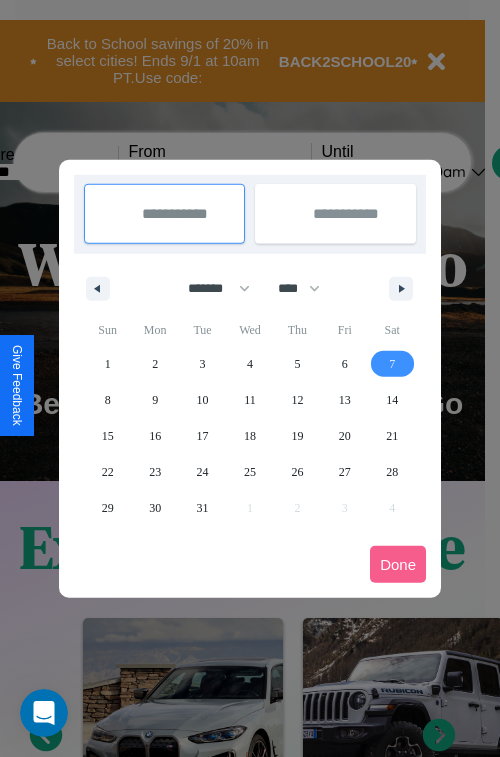 click on "7" at bounding box center [392, 364] 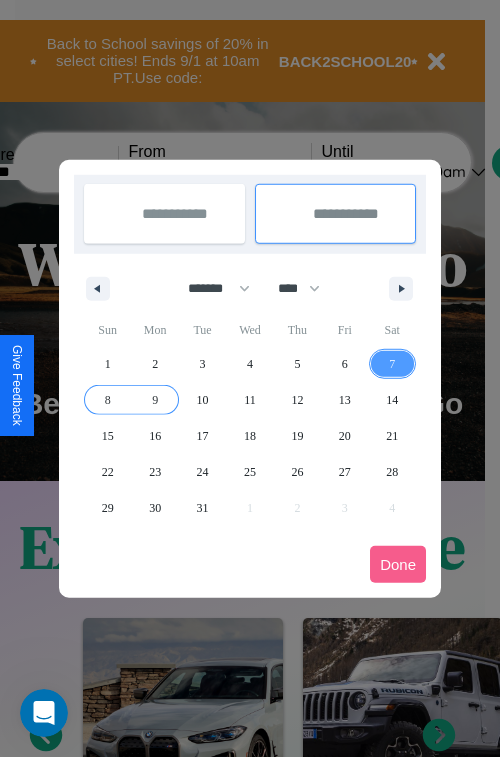 click on "9" at bounding box center [155, 400] 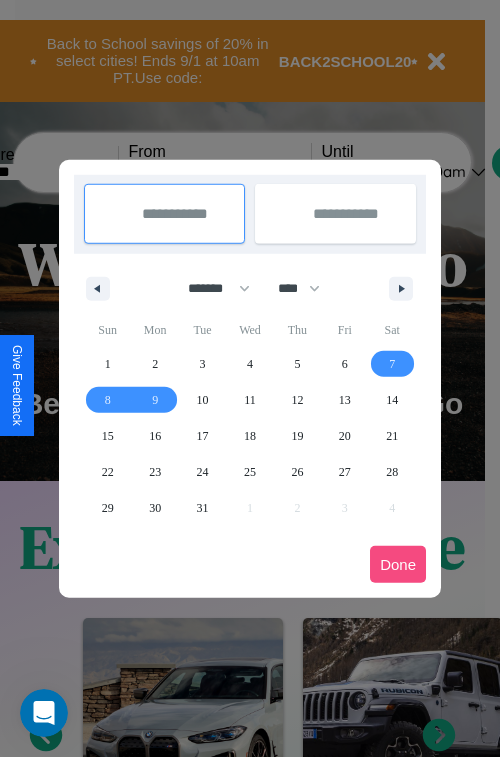 click on "Done" at bounding box center (398, 564) 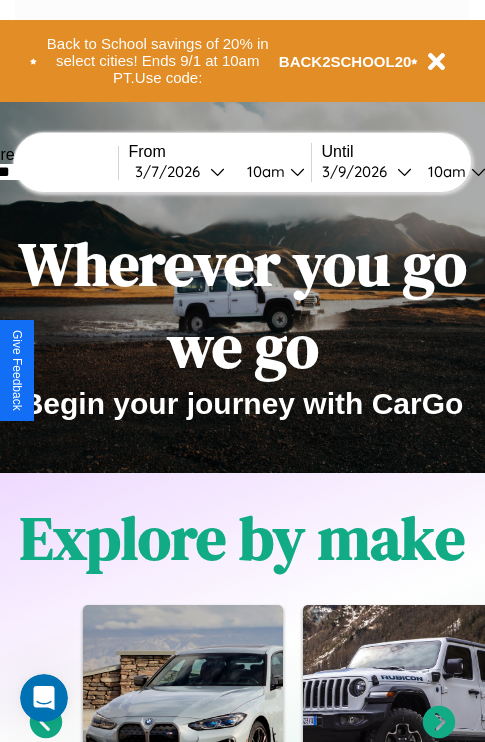 scroll, scrollTop: 0, scrollLeft: 68, axis: horizontal 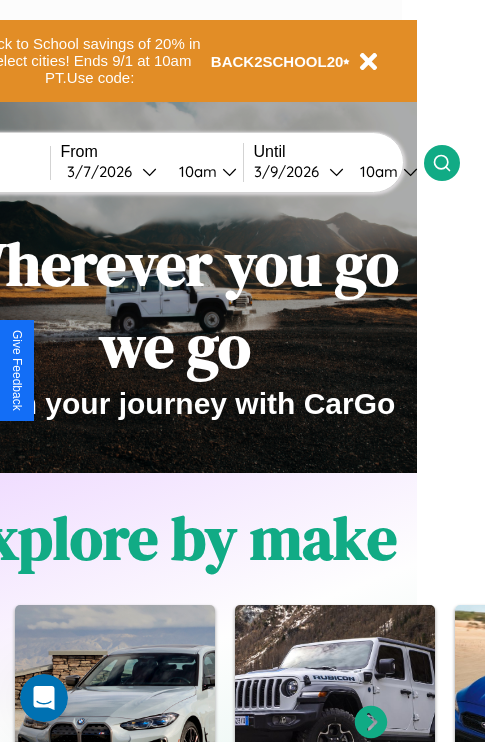 click 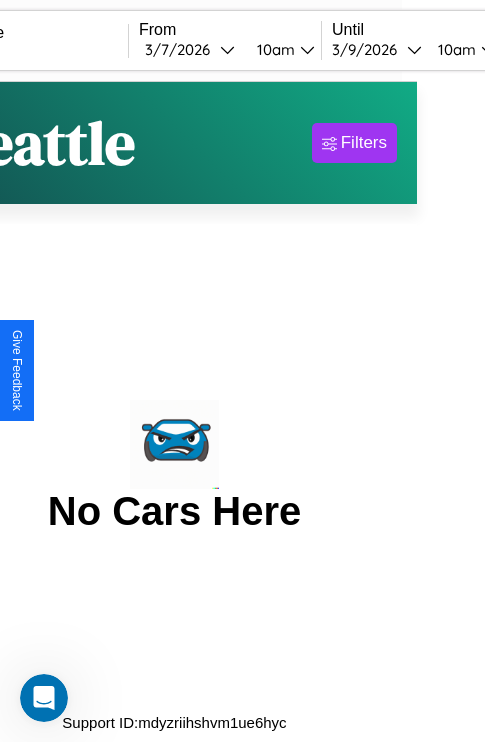 scroll, scrollTop: 0, scrollLeft: 0, axis: both 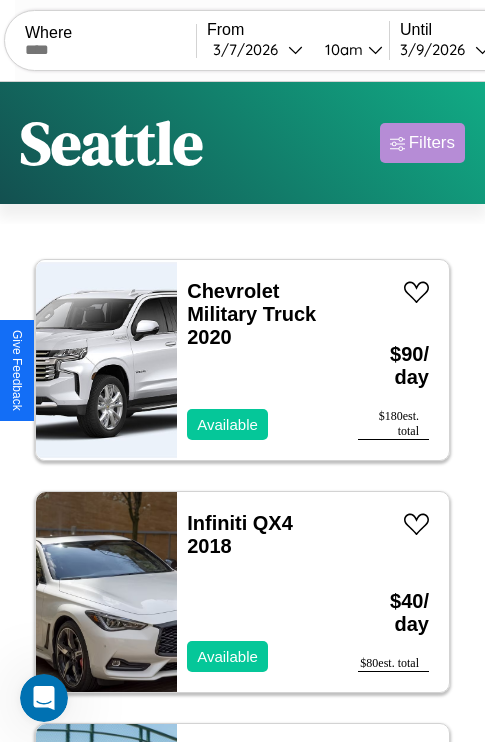 click on "Filters" at bounding box center (432, 143) 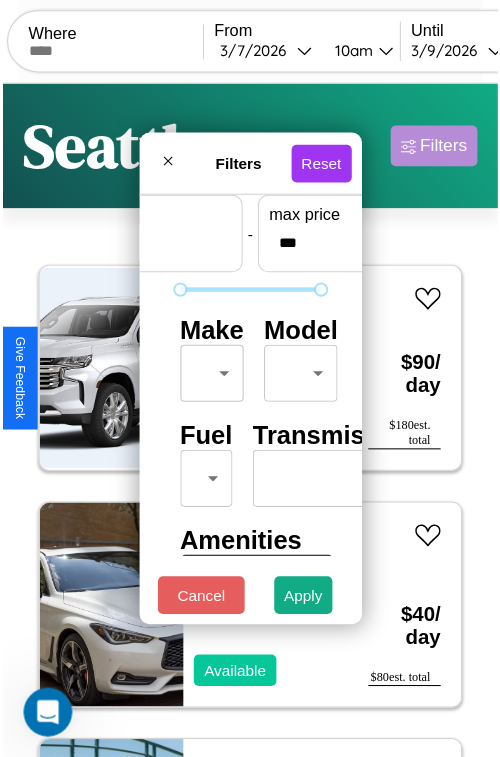 scroll, scrollTop: 59, scrollLeft: 0, axis: vertical 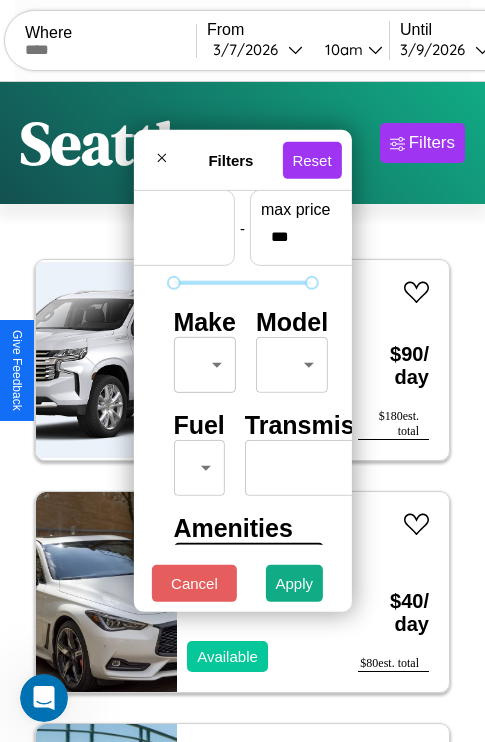 click on "CarGo Where From 3 / 7 / 2026 10am Until 3 / 9 / 2026 10am Become a Host Login Sign Up Seattle Filters 120  cars in this area These cars can be picked up in this city. Chevrolet   Military Truck   2020 Available $ 90  / day $ 180  est. total Infiniti   QX4   2018 Available $ 40  / day $ 80  est. total Buick   Rendezvous   2024 Available $ 170  / day $ 340  est. total Bentley   Roll Royce Silver Seraph   2022 Available $ 100  / day $ 200  est. total Lamborghini   Huracan   2020 Available $ 170  / day $ 340  est. total Alfa Romeo   8C Competizione Spider   2017 Unavailable $ 80  / day $ 160  est. total Dodge   ARIES   2016 Available $ 190  / day $ 380  est. total Aston Martin   Rapide   2018 Unavailable $ 110  / day $ 220  est. total Hyundai   Santa Cruz   2021 Unavailable $ 60  / day $ 120  est. total Toyota   Prius   2018 Available $ 50  / day $ 100  est. total BMW   R 900 RT   2017 Available $ 170  / day $ 340  est. total Lamborghini   Huracan   2020 Available $ 70  / day $ 140  est. total Honda   CR-Z   $ $" at bounding box center [242, 412] 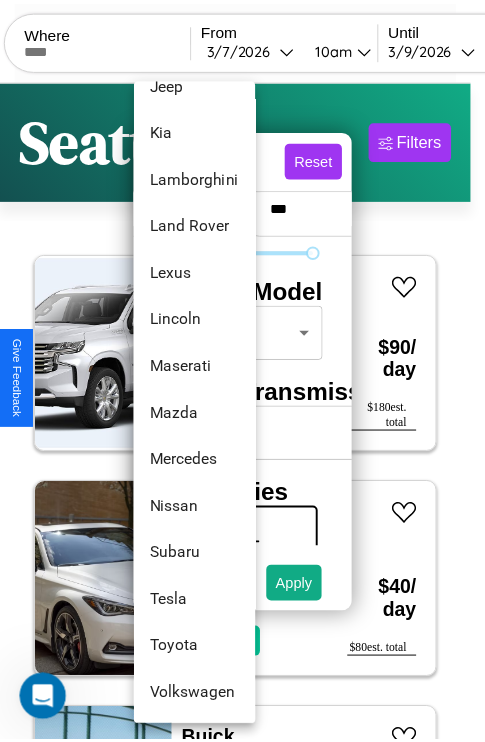 scroll, scrollTop: 1083, scrollLeft: 0, axis: vertical 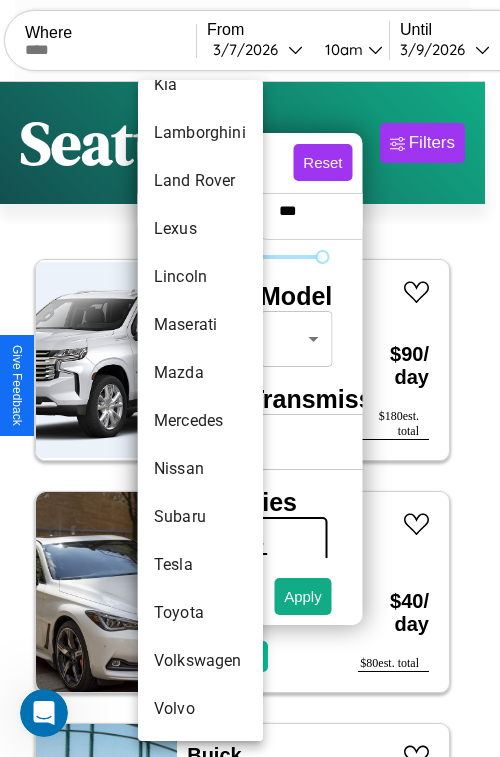 click on "Tesla" at bounding box center [200, 565] 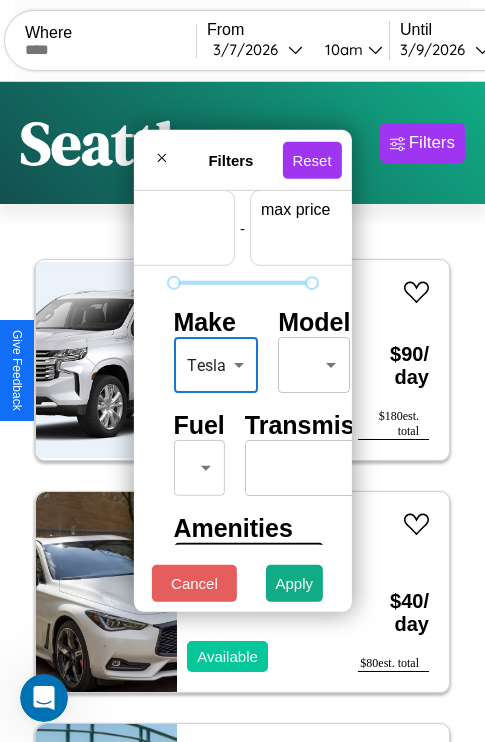 scroll, scrollTop: 59, scrollLeft: 124, axis: both 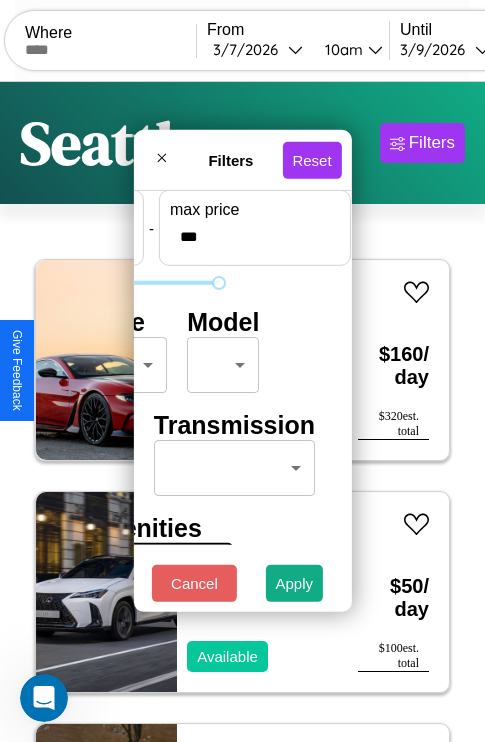 type on "***" 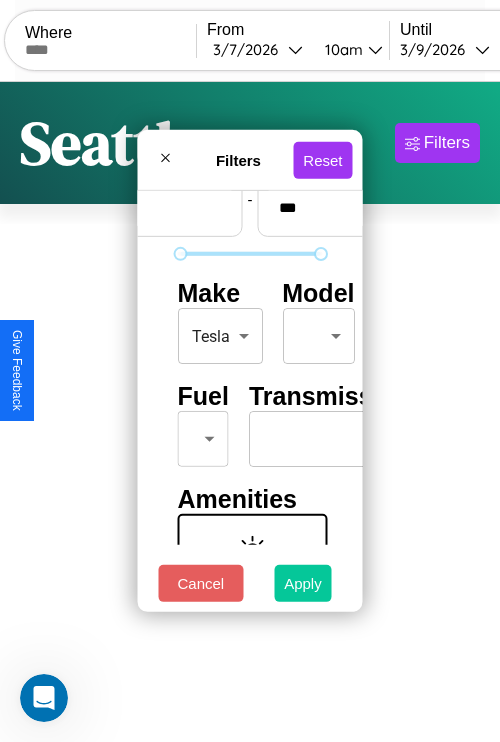 type on "*" 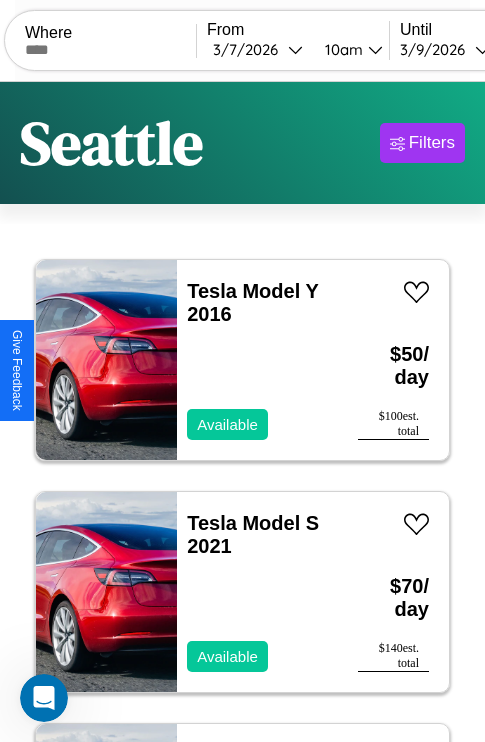 scroll, scrollTop: 79, scrollLeft: 0, axis: vertical 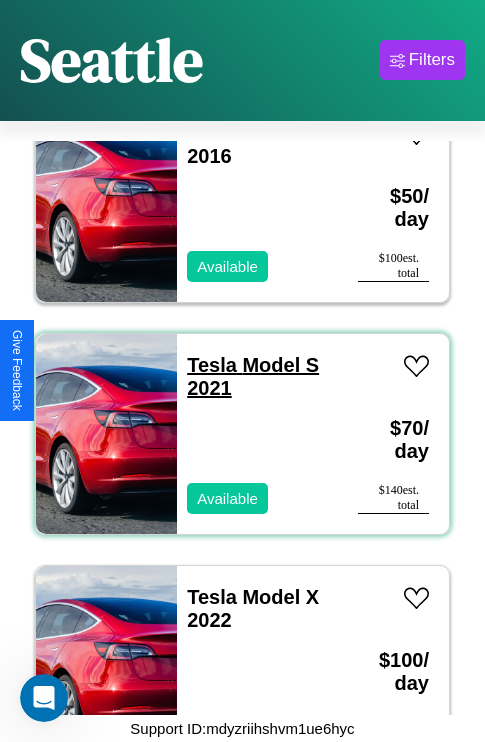 click on "Tesla   Model S   2021" at bounding box center (253, 376) 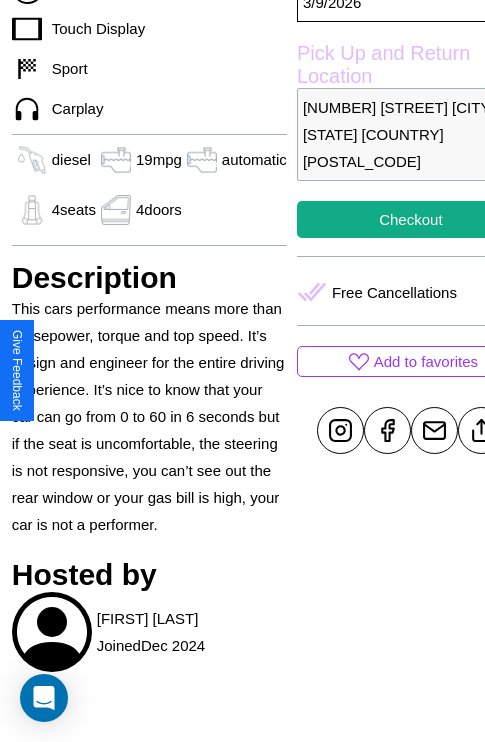 scroll, scrollTop: 646, scrollLeft: 68, axis: both 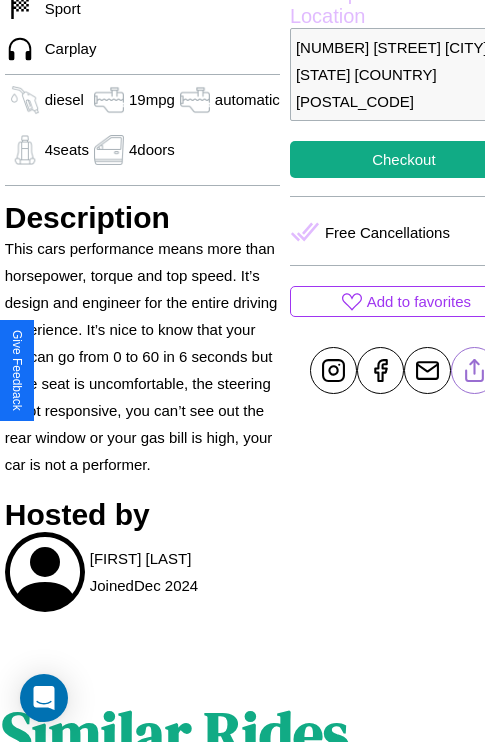 click 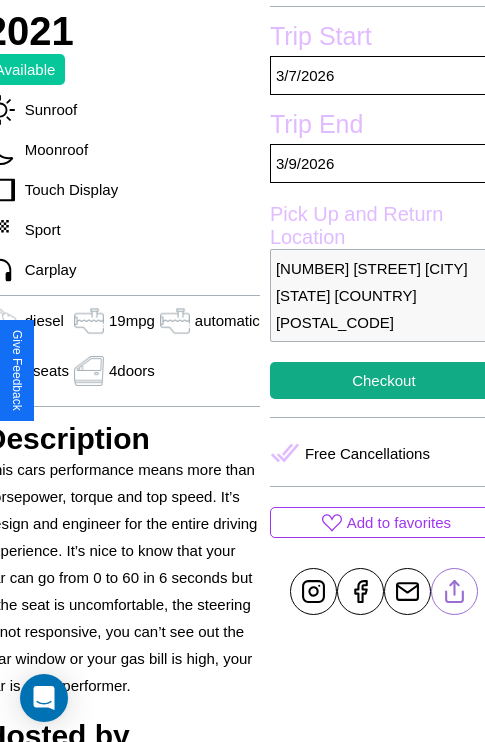 scroll, scrollTop: 435, scrollLeft: 88, axis: both 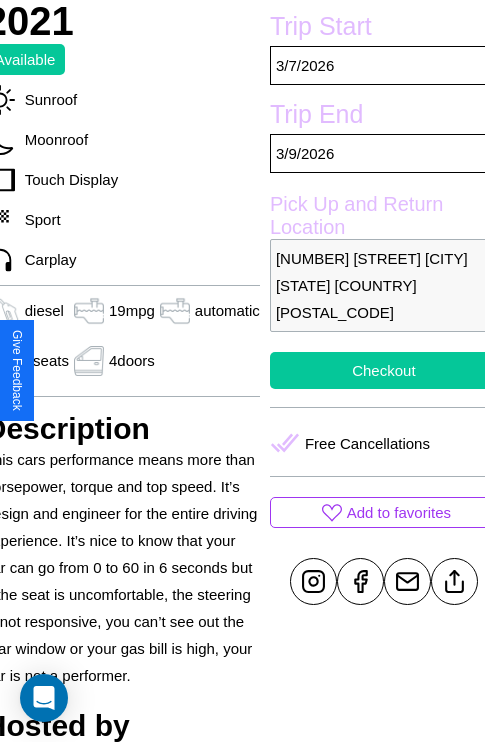 click on "Checkout" at bounding box center [384, 370] 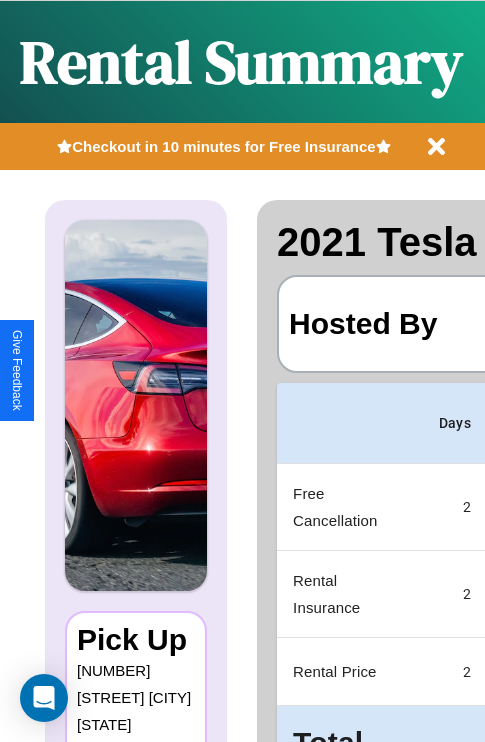 scroll, scrollTop: 0, scrollLeft: 387, axis: horizontal 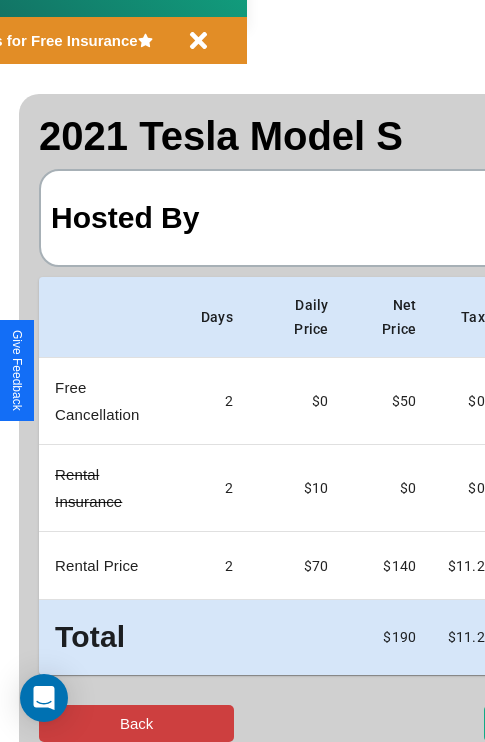 click on "Back" at bounding box center (136, 723) 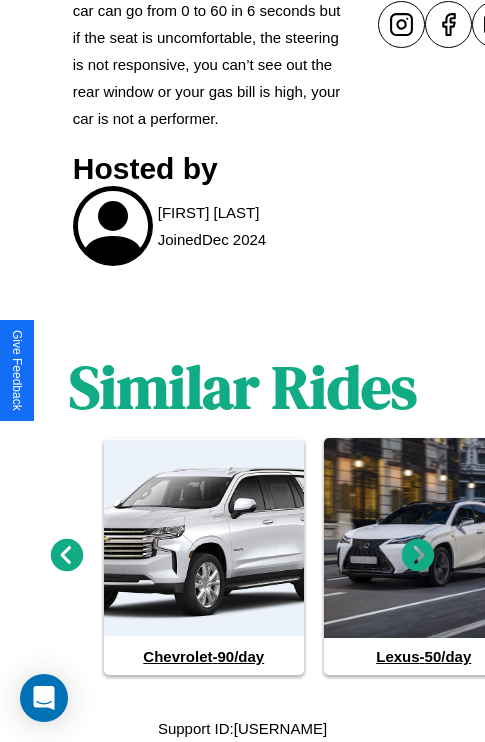 scroll, scrollTop: 1019, scrollLeft: 0, axis: vertical 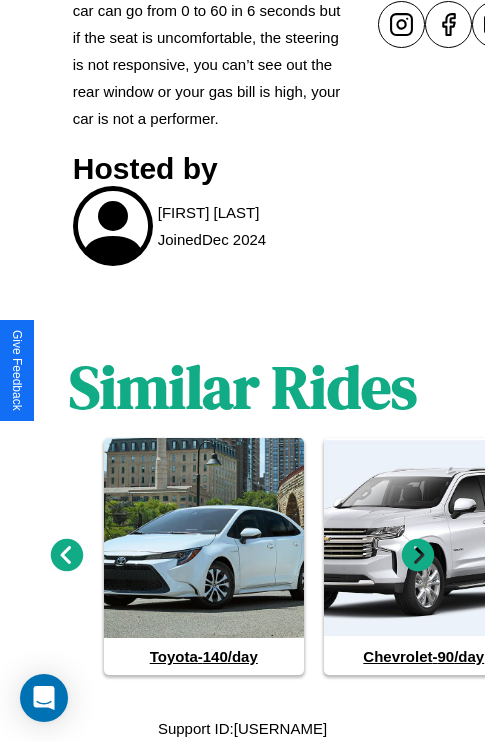 click 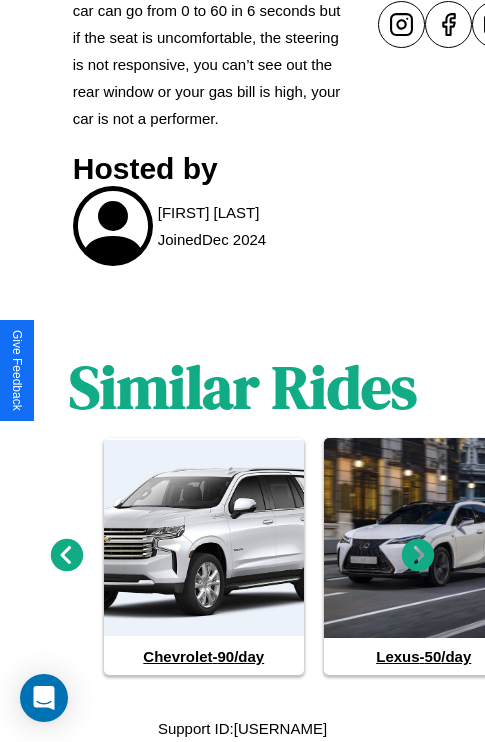 click 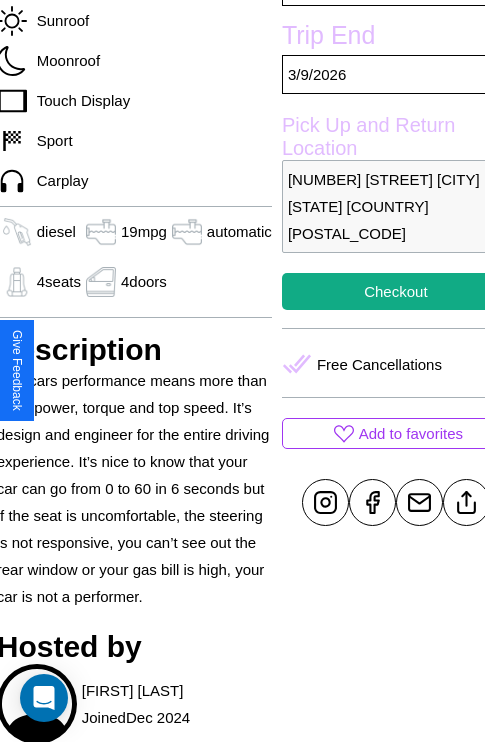scroll, scrollTop: 435, scrollLeft: 88, axis: both 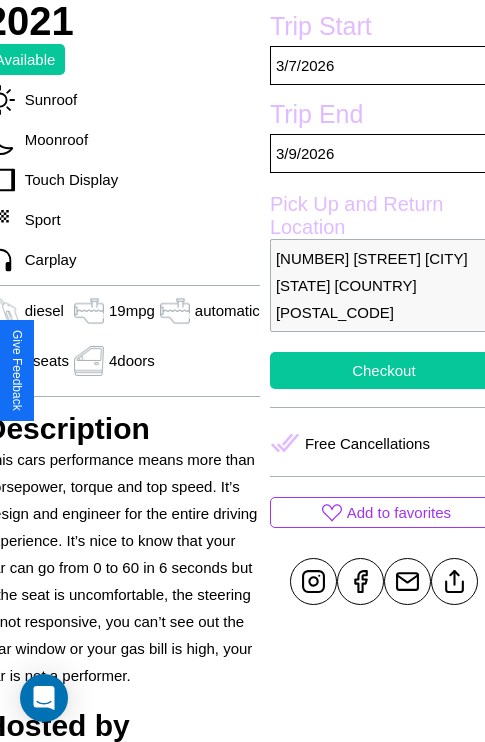 click on "Checkout" at bounding box center [384, 370] 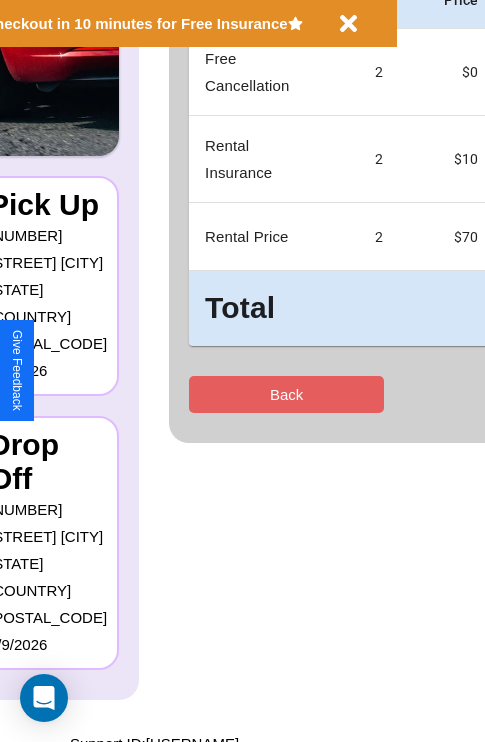 scroll, scrollTop: 0, scrollLeft: 0, axis: both 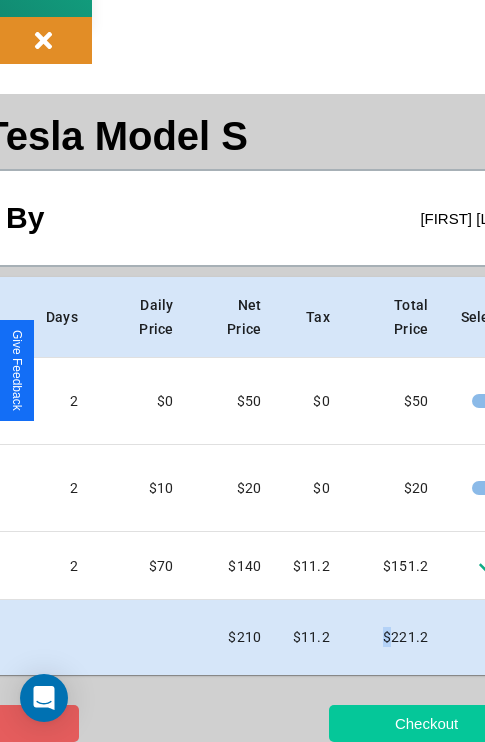 click on "Checkout" at bounding box center [426, 723] 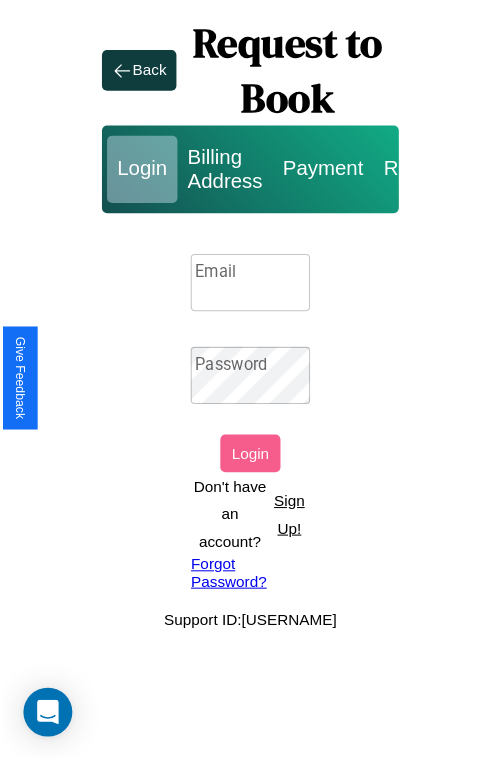 scroll, scrollTop: 0, scrollLeft: 0, axis: both 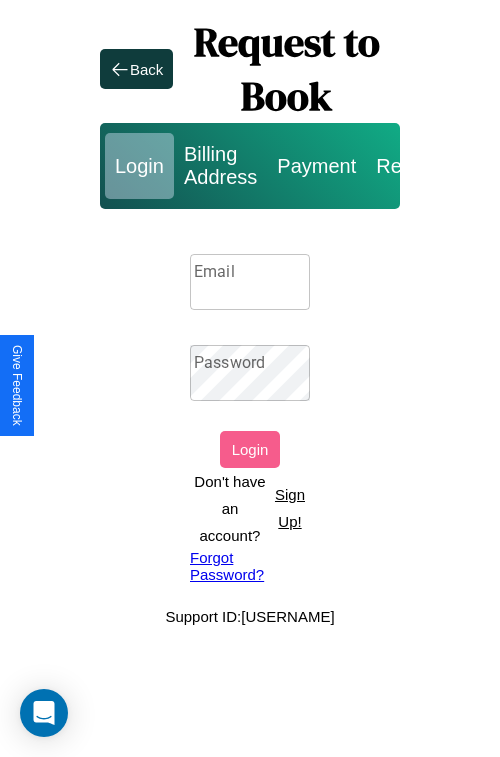 click on "Sign Up!" at bounding box center [290, 508] 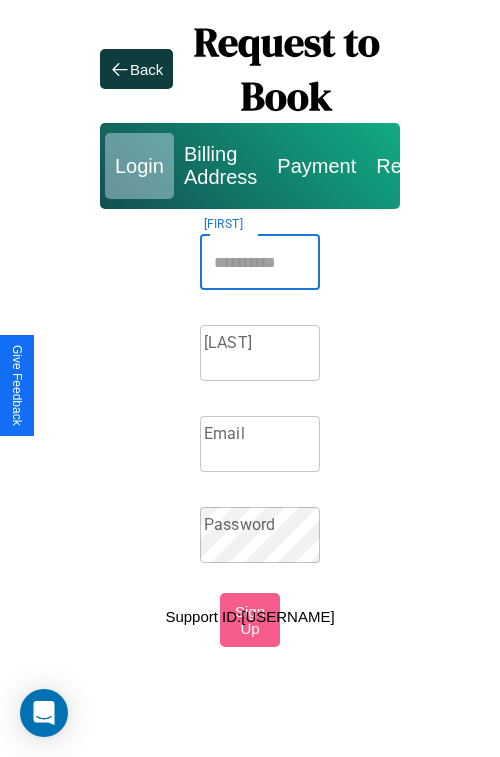 click on "[FIRST]" at bounding box center (260, 262) 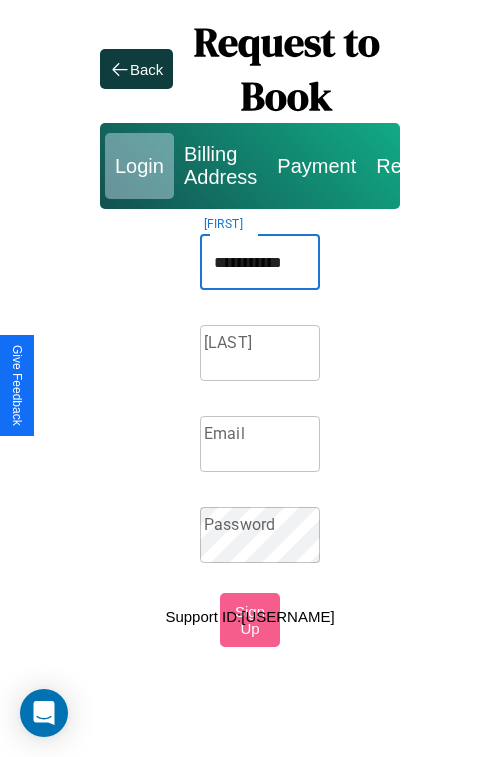 type on "**********" 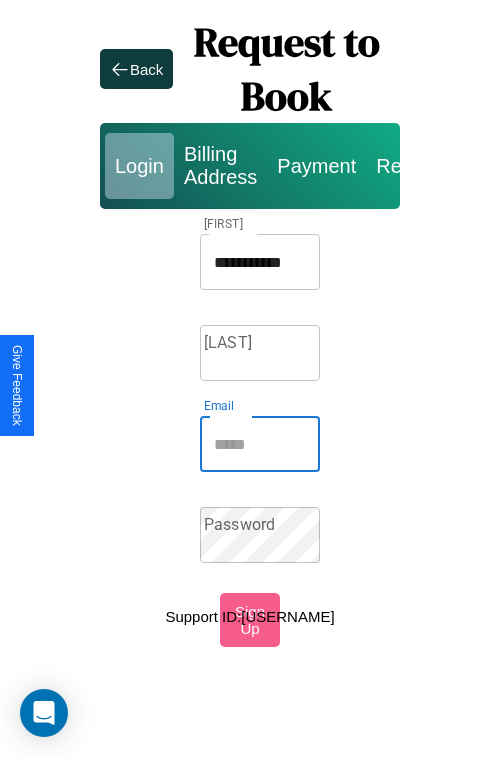 click on "Email" at bounding box center (260, 444) 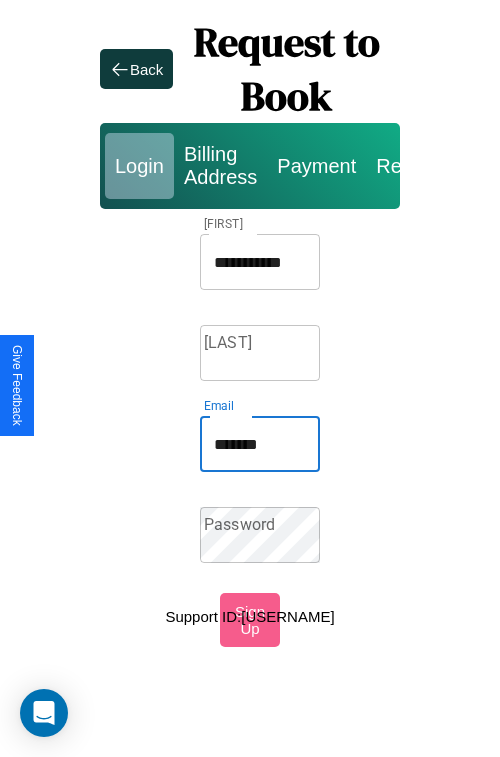 type on "********" 